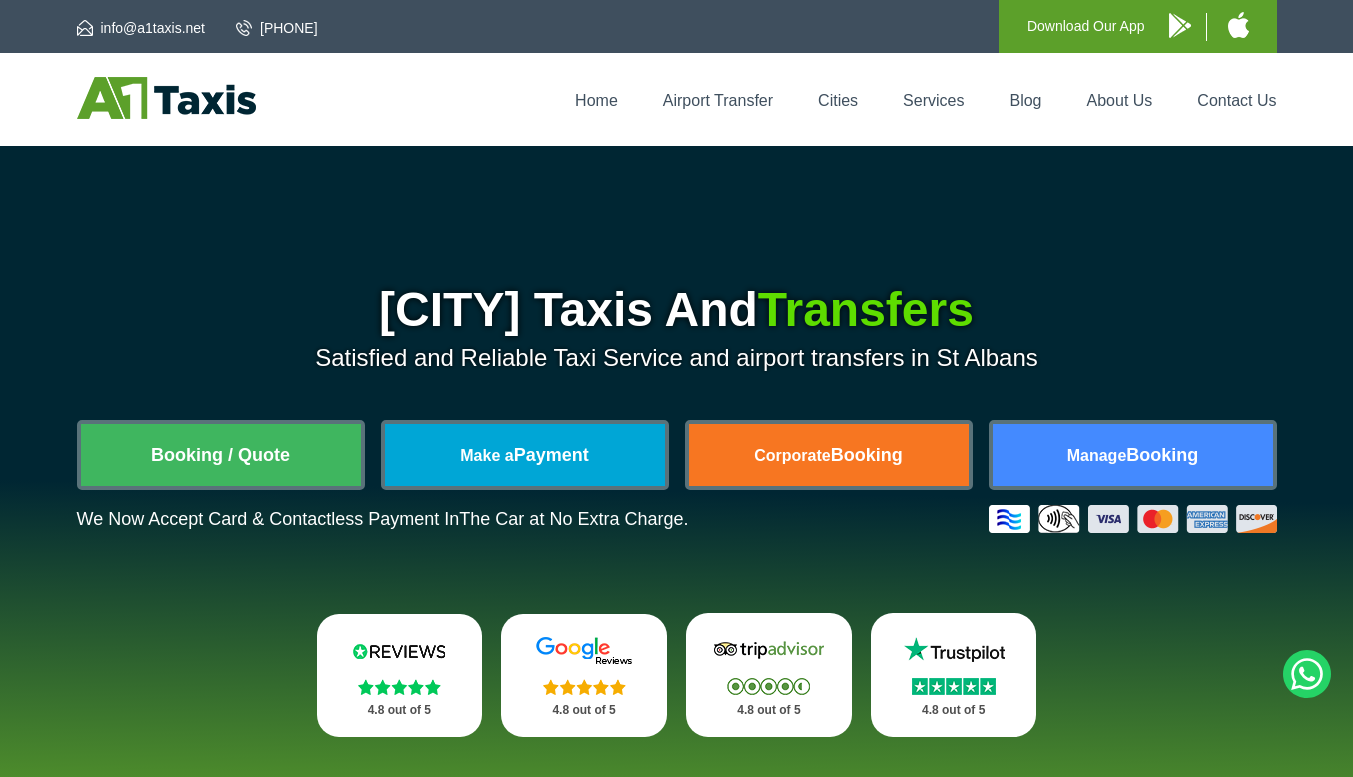 scroll, scrollTop: 0, scrollLeft: 0, axis: both 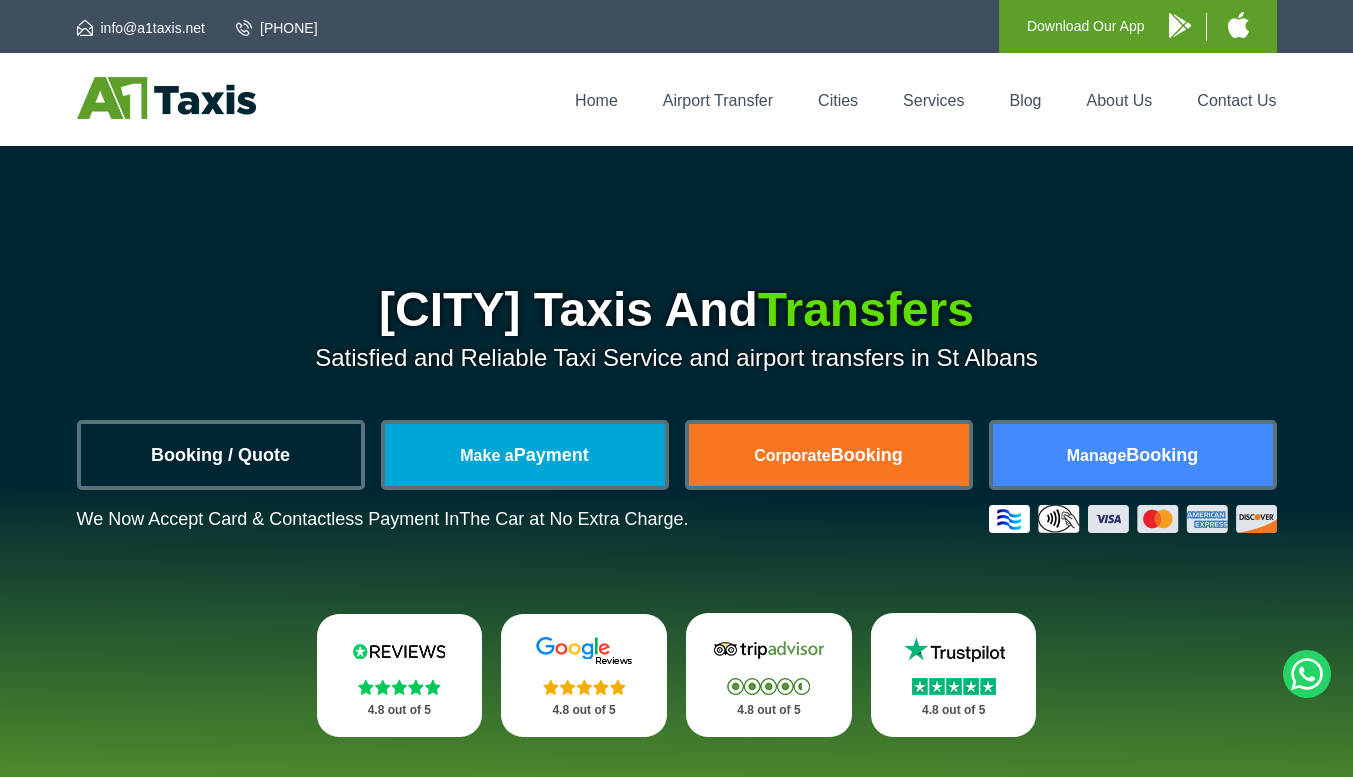click on "Booking / Quote" at bounding box center (221, 455) 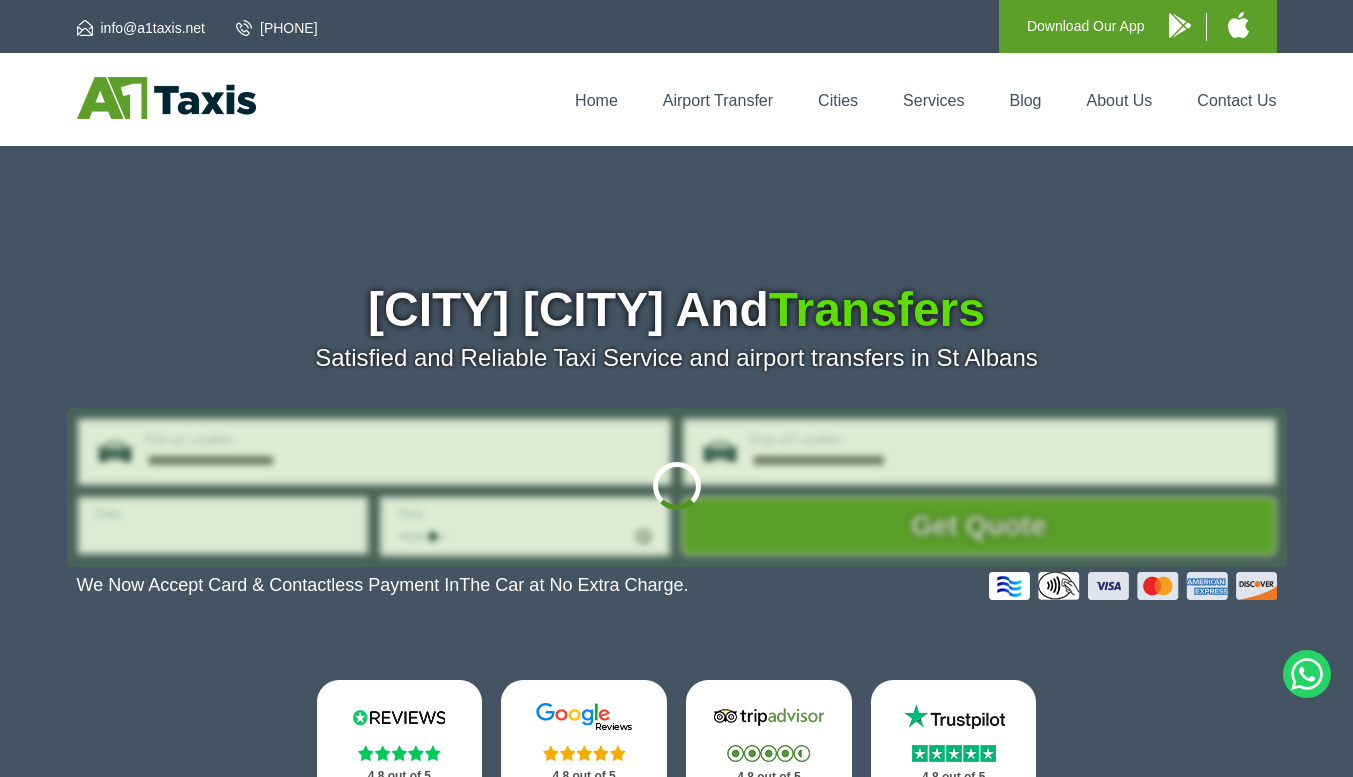 scroll, scrollTop: 0, scrollLeft: 0, axis: both 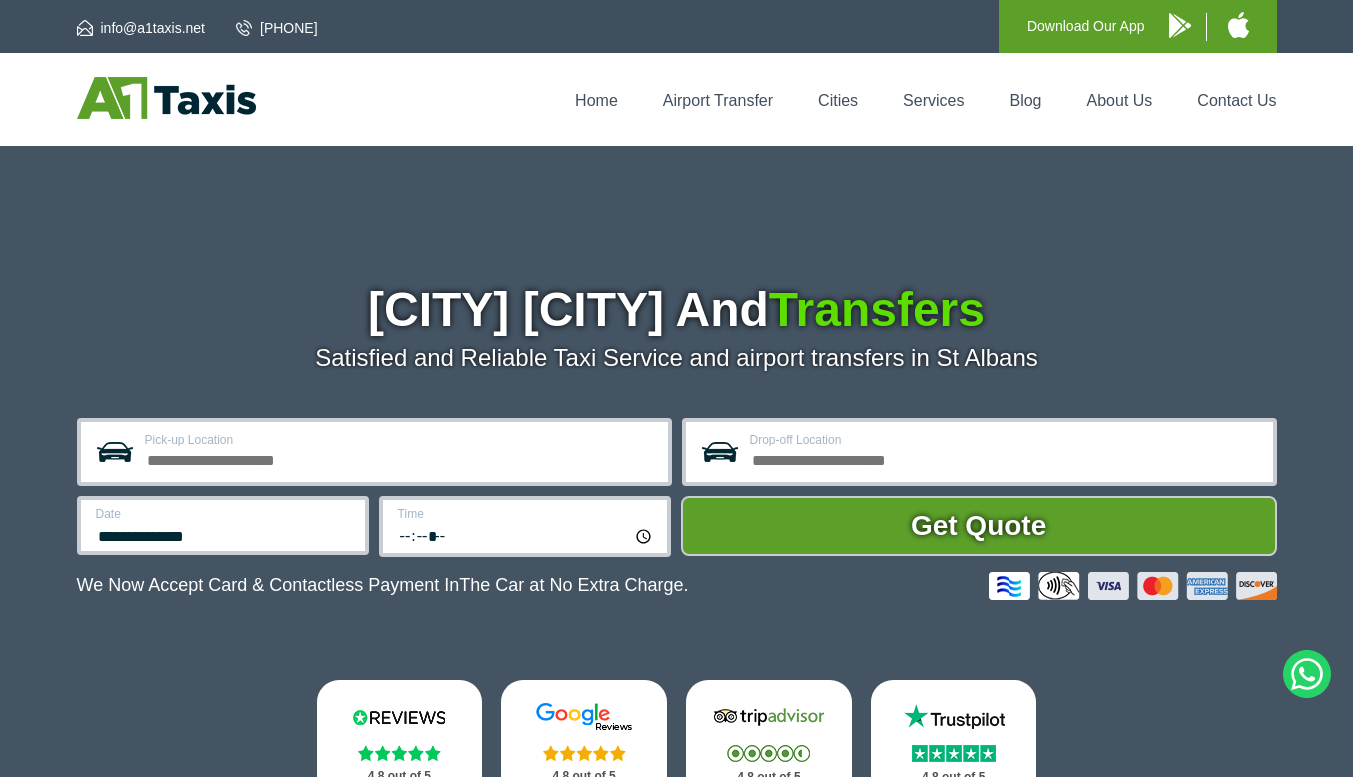 click on "Pick-up Location" at bounding box center (400, 458) 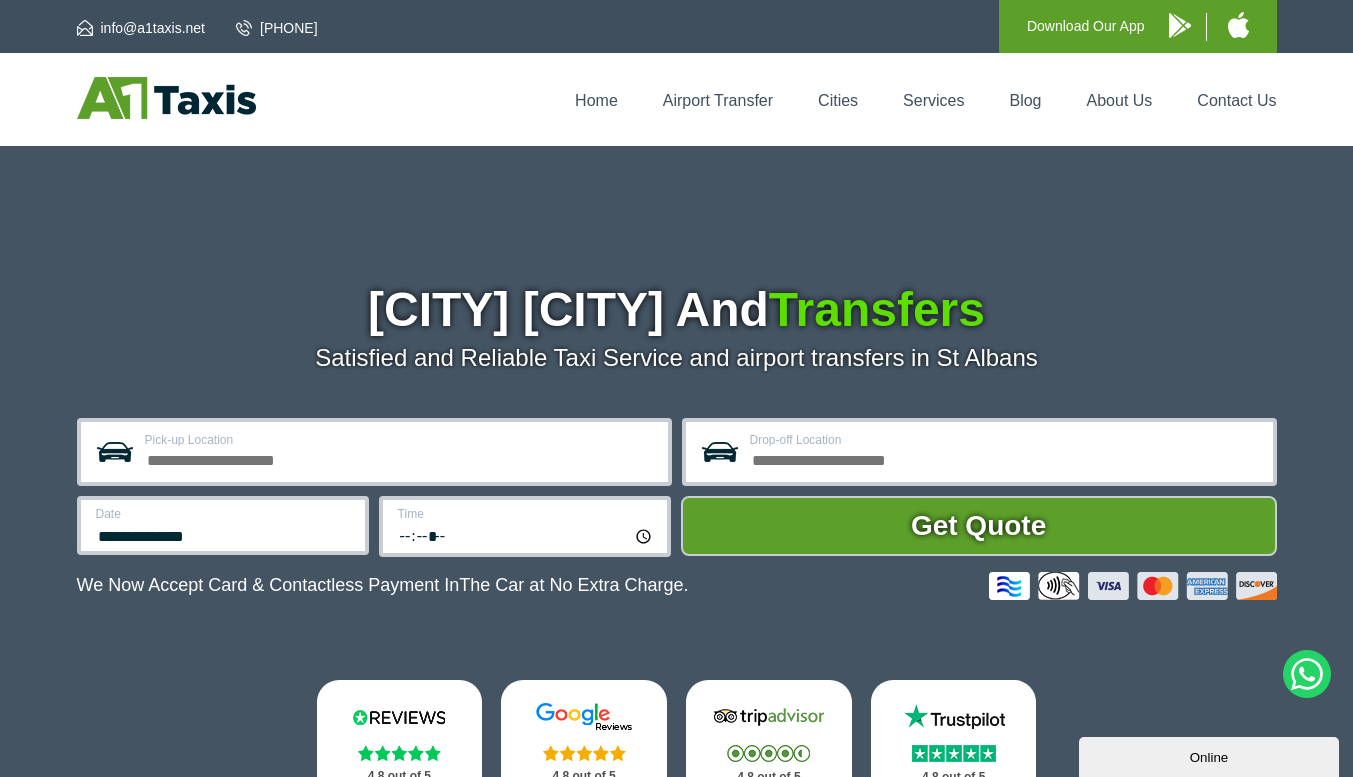 scroll, scrollTop: 0, scrollLeft: 0, axis: both 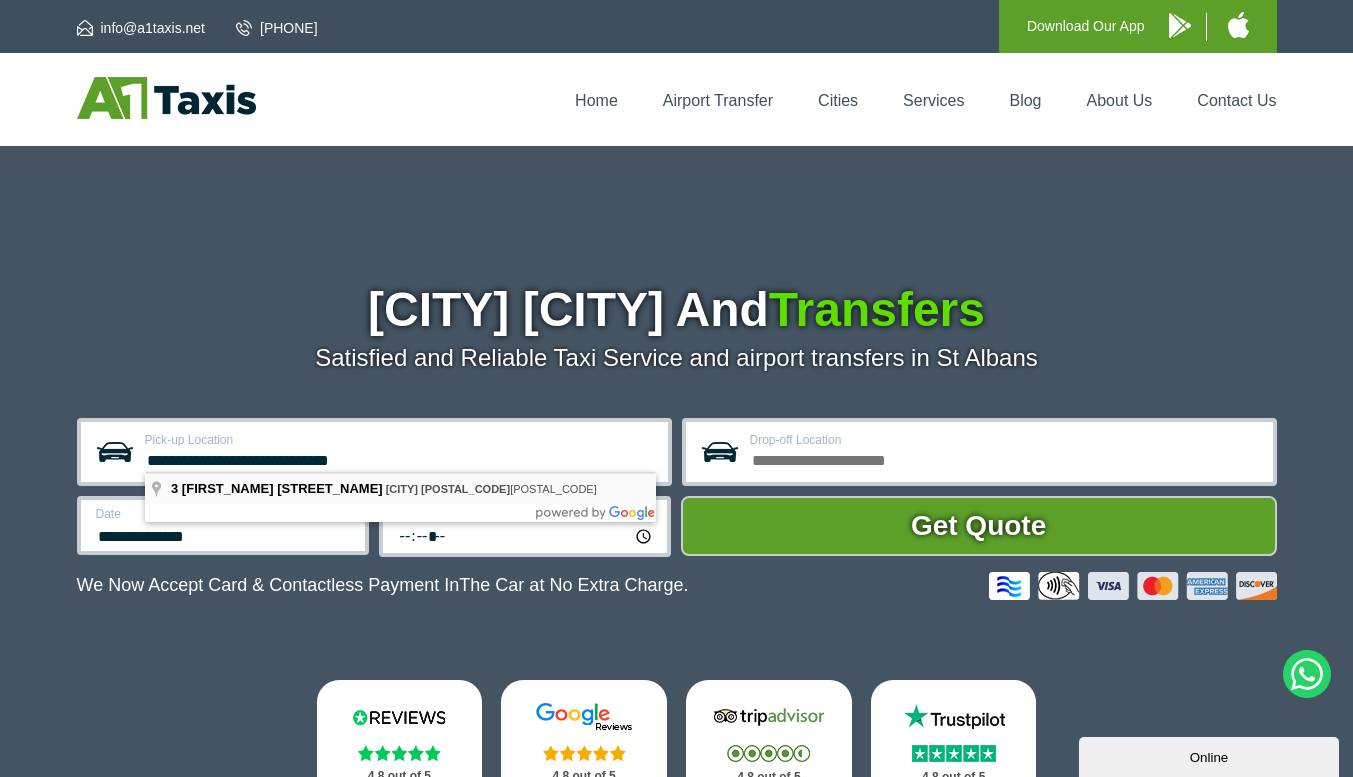 type on "**********" 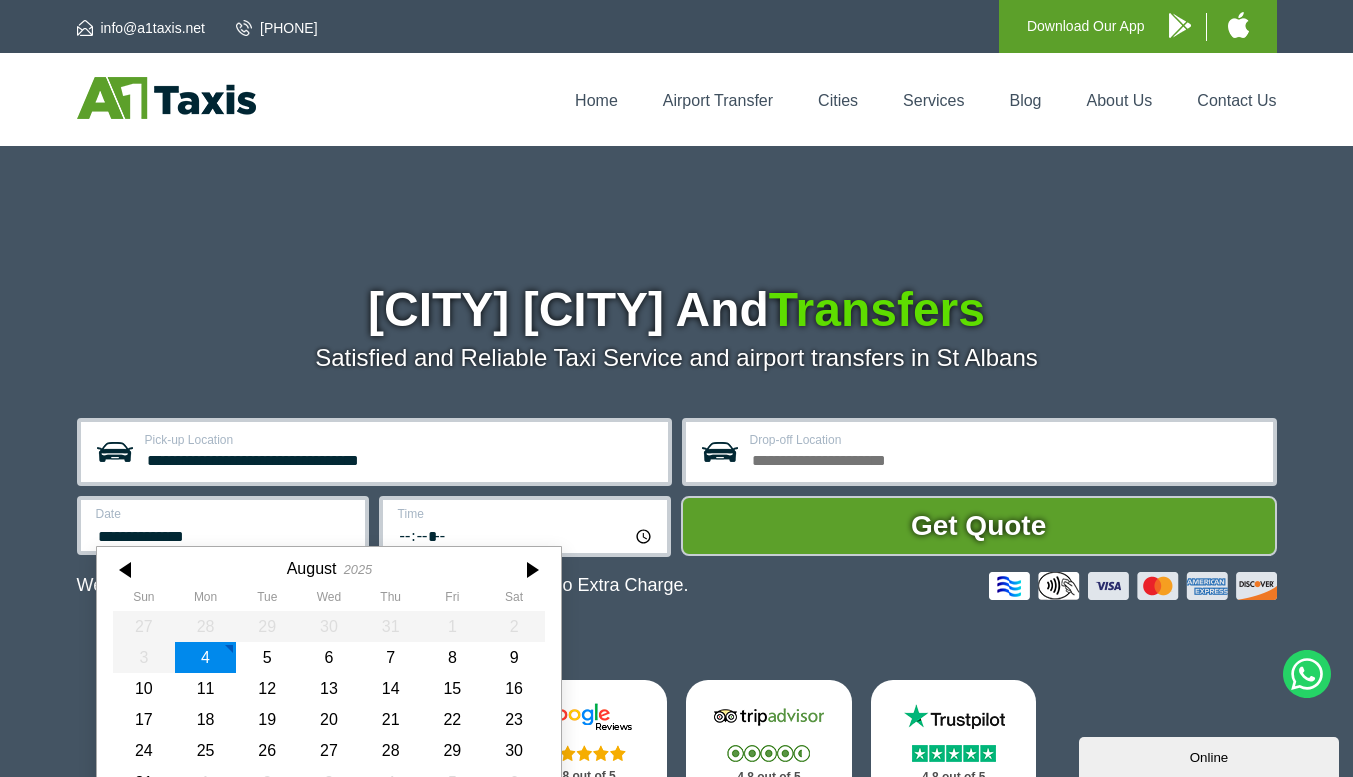 scroll, scrollTop: 57, scrollLeft: 0, axis: vertical 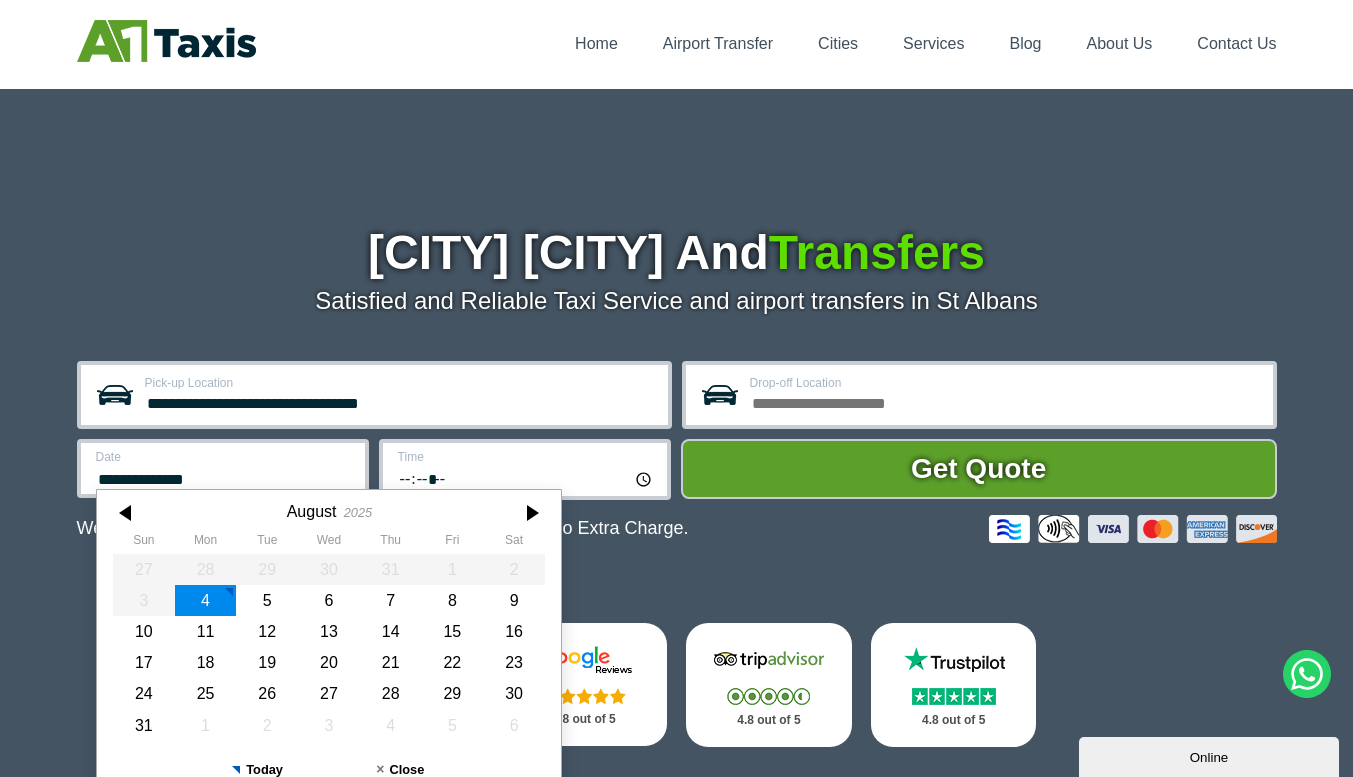 click on "**********" at bounding box center (223, 468) 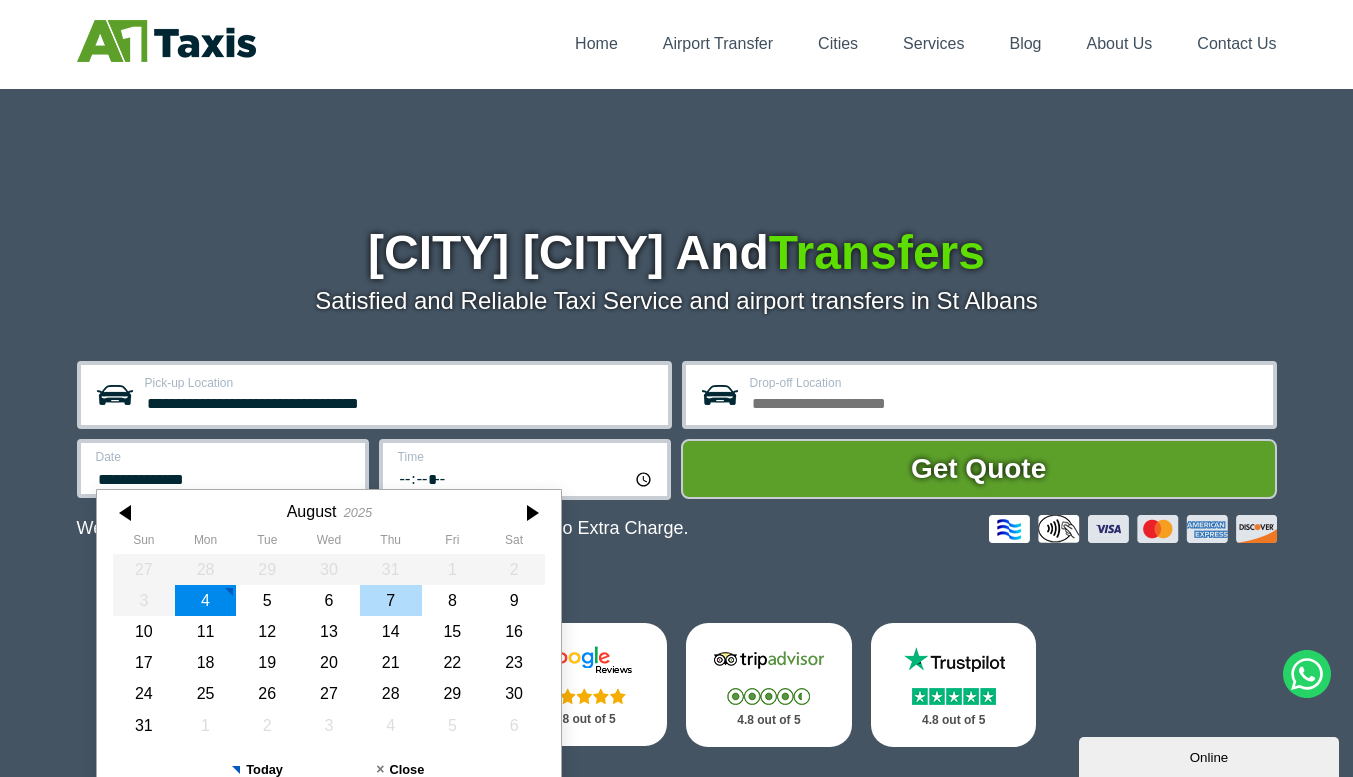 click on "7" at bounding box center (390, 600) 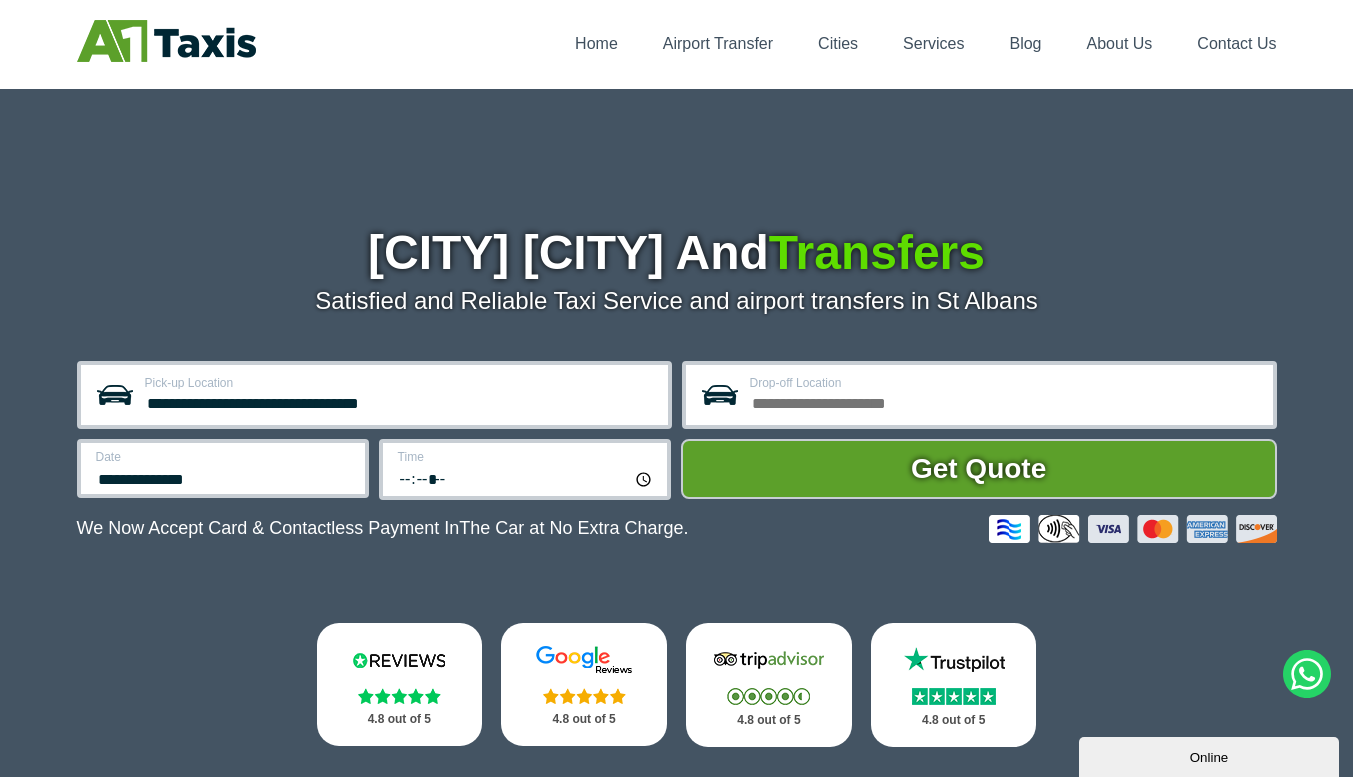click on "*****" at bounding box center (526, 478) 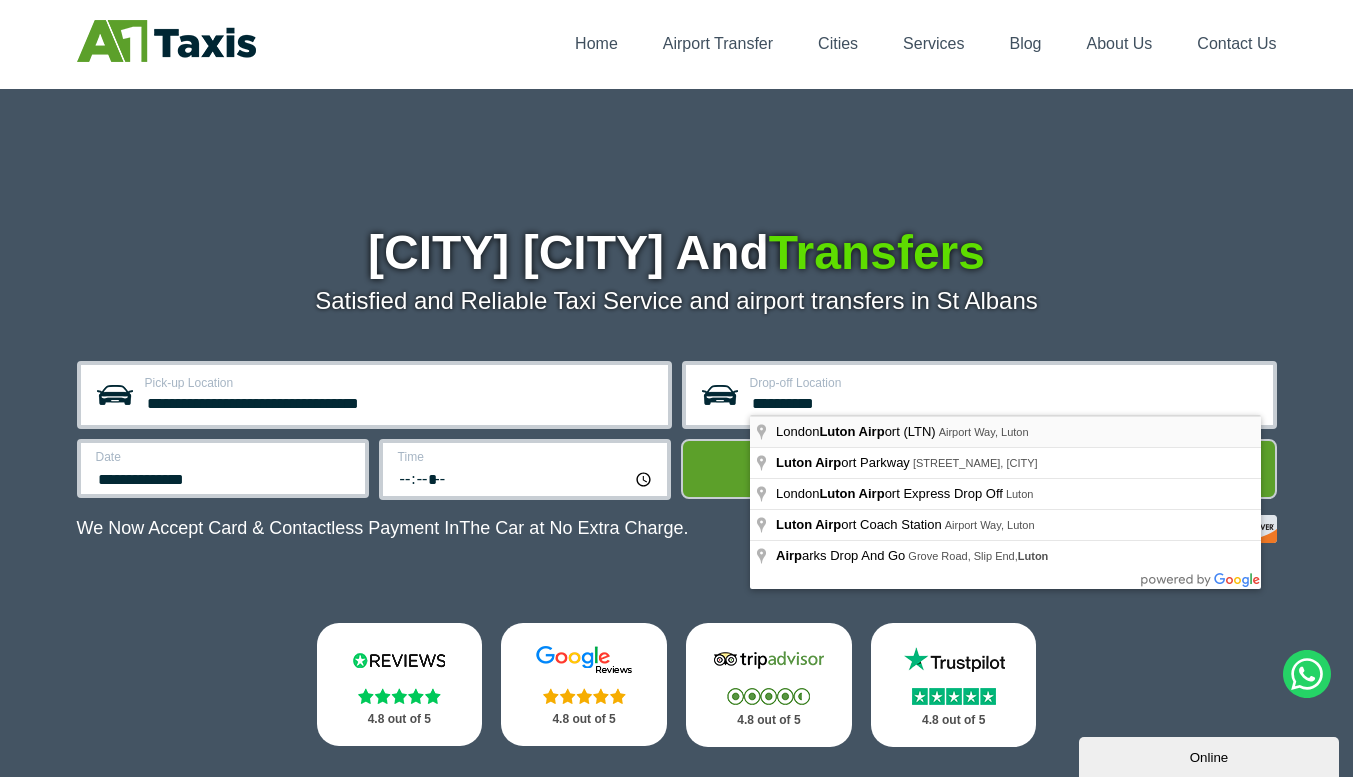 type on "**********" 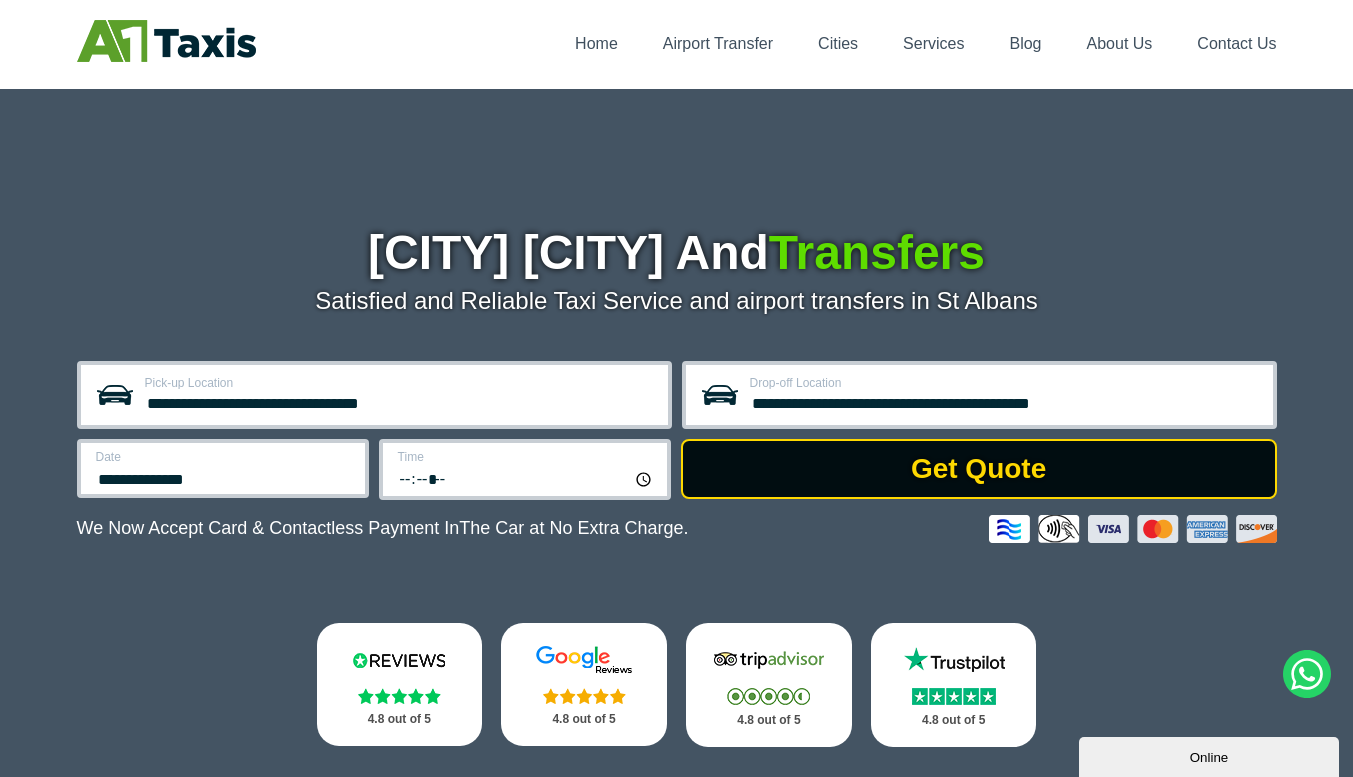 click on "Get Quote" at bounding box center [979, 469] 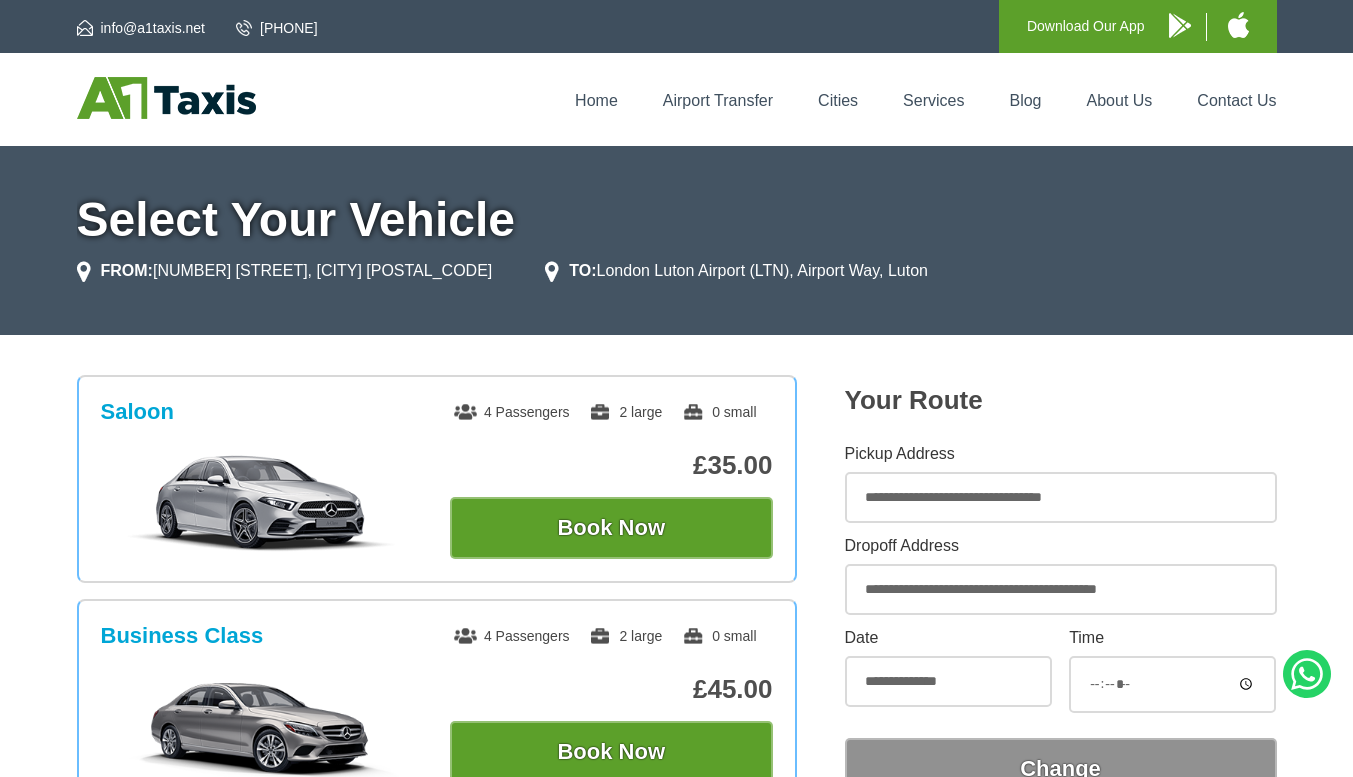 scroll, scrollTop: 0, scrollLeft: 0, axis: both 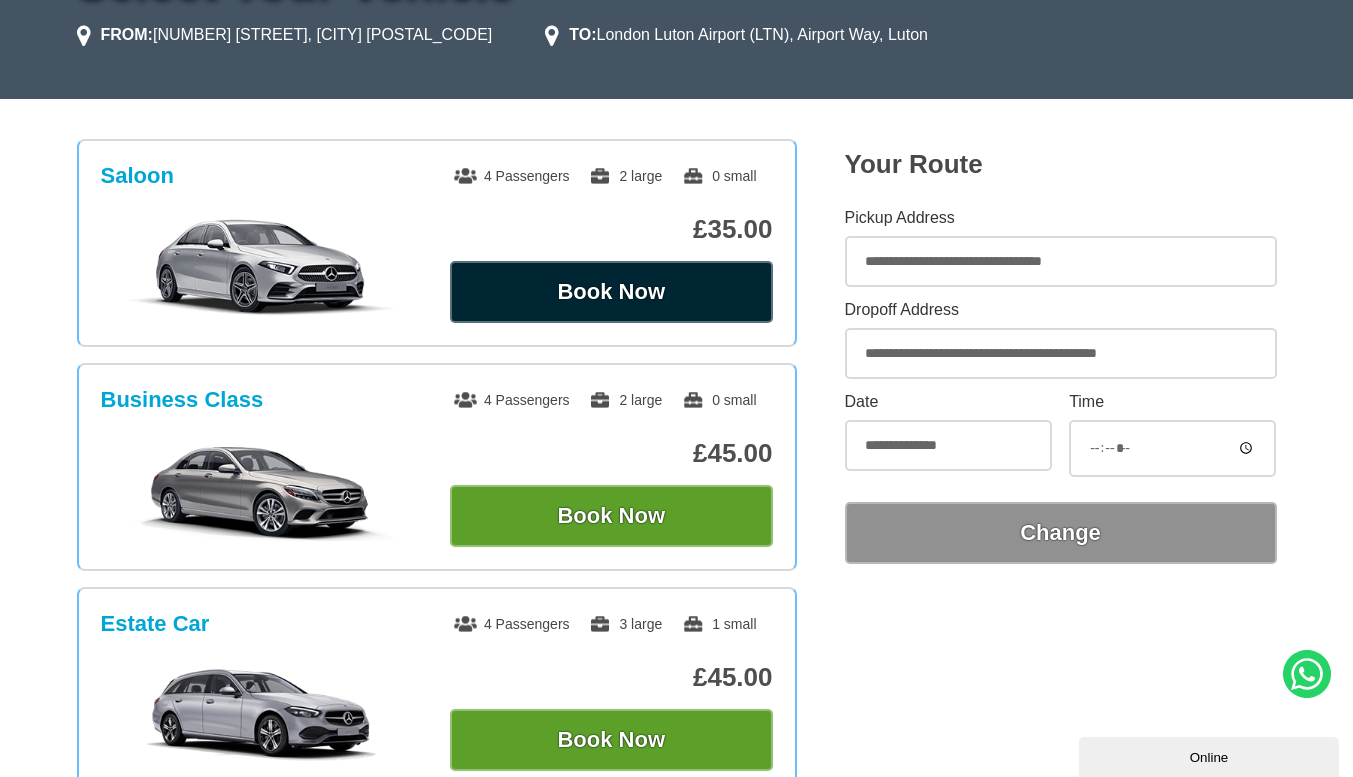 click on "Book Now" at bounding box center [611, 292] 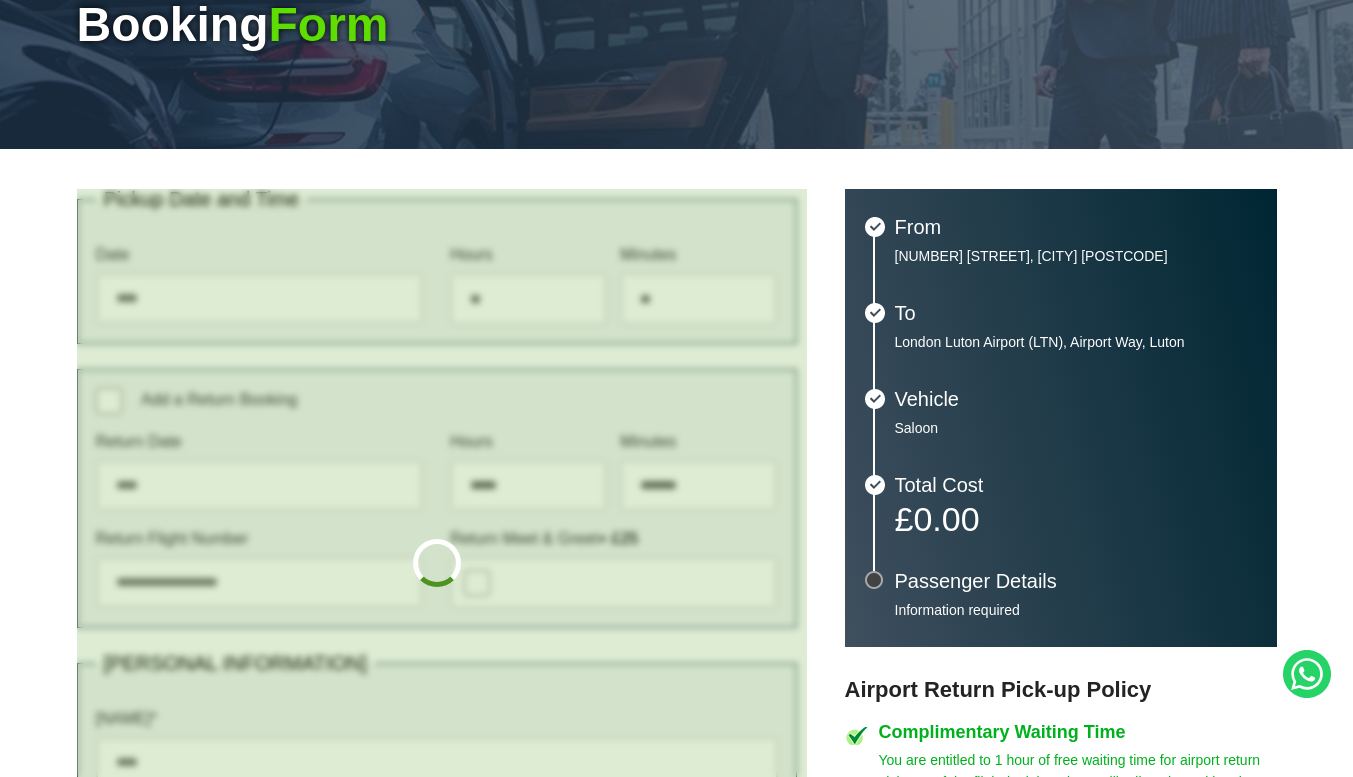 scroll, scrollTop: 290, scrollLeft: 0, axis: vertical 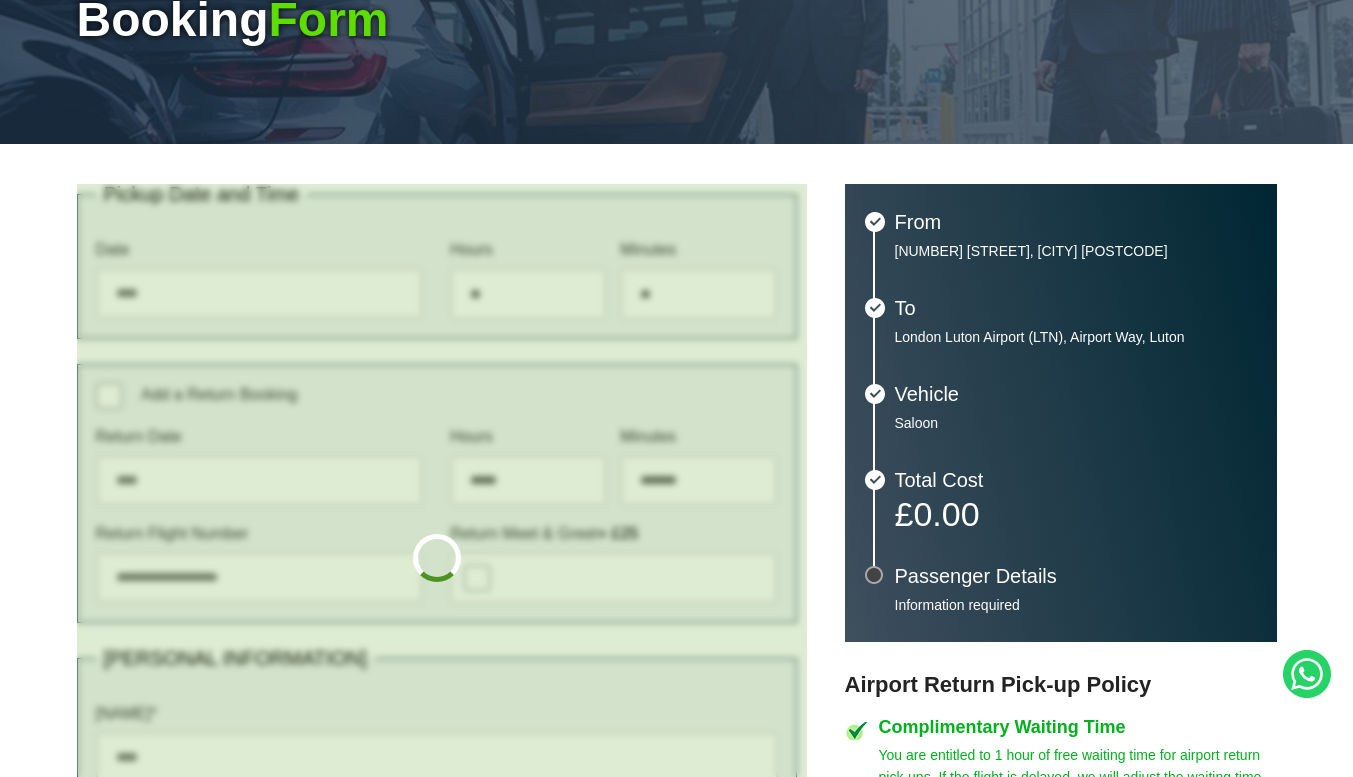 type on "**********" 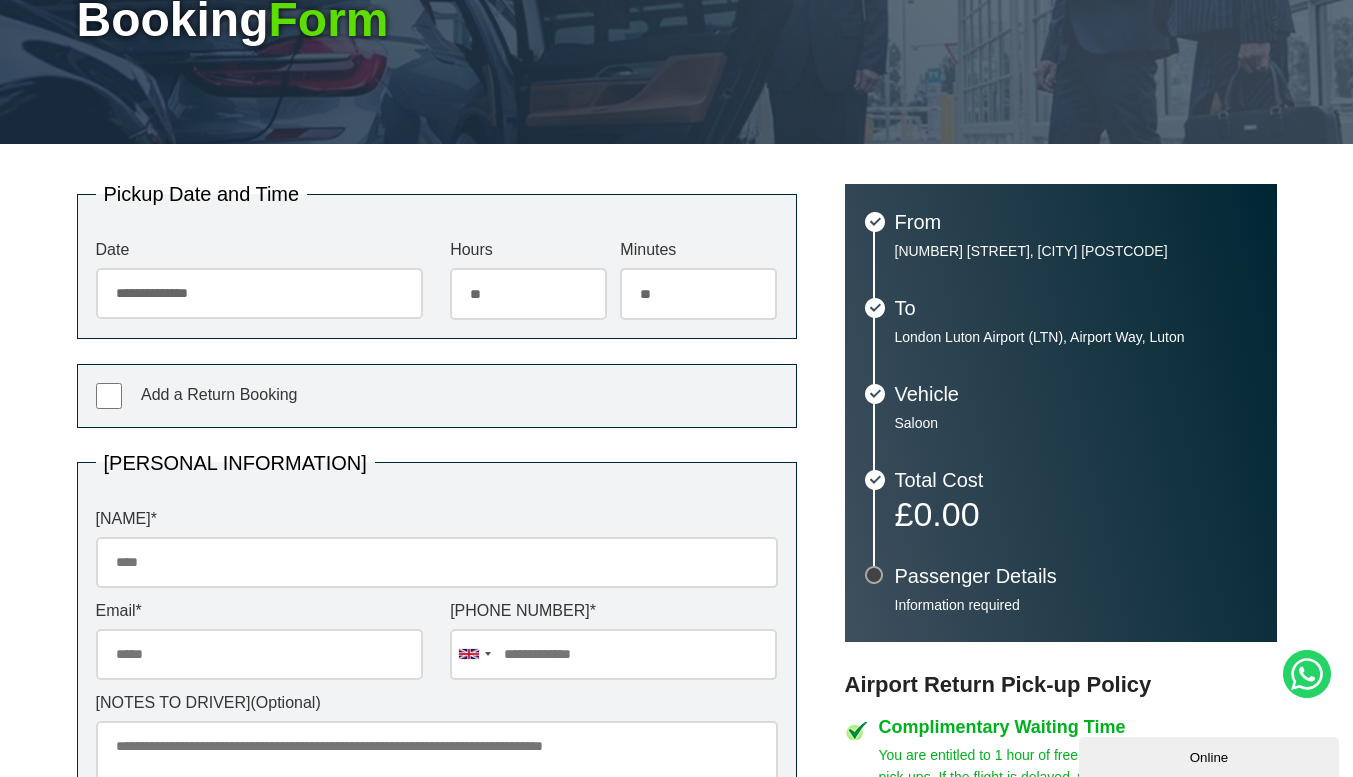 scroll, scrollTop: 0, scrollLeft: 0, axis: both 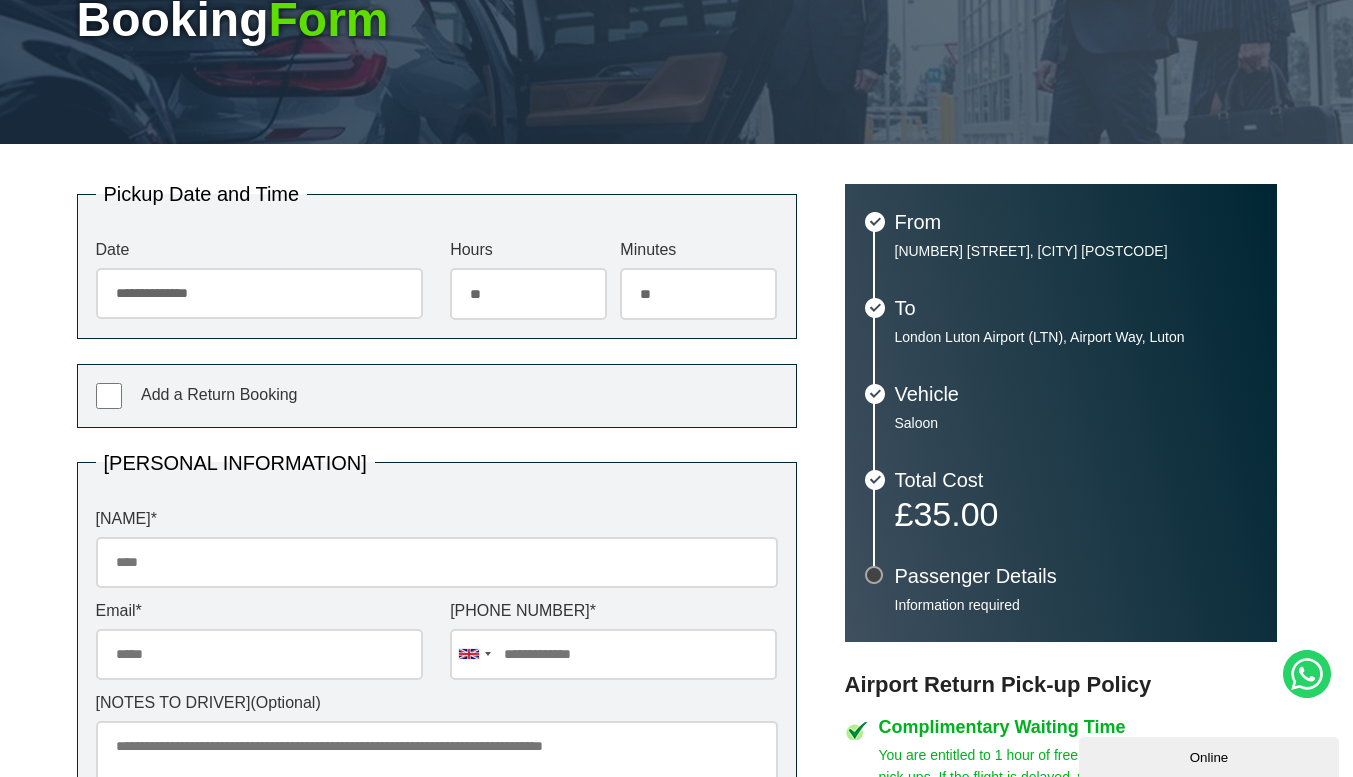click on "Passenger Name  *" at bounding box center [437, 562] 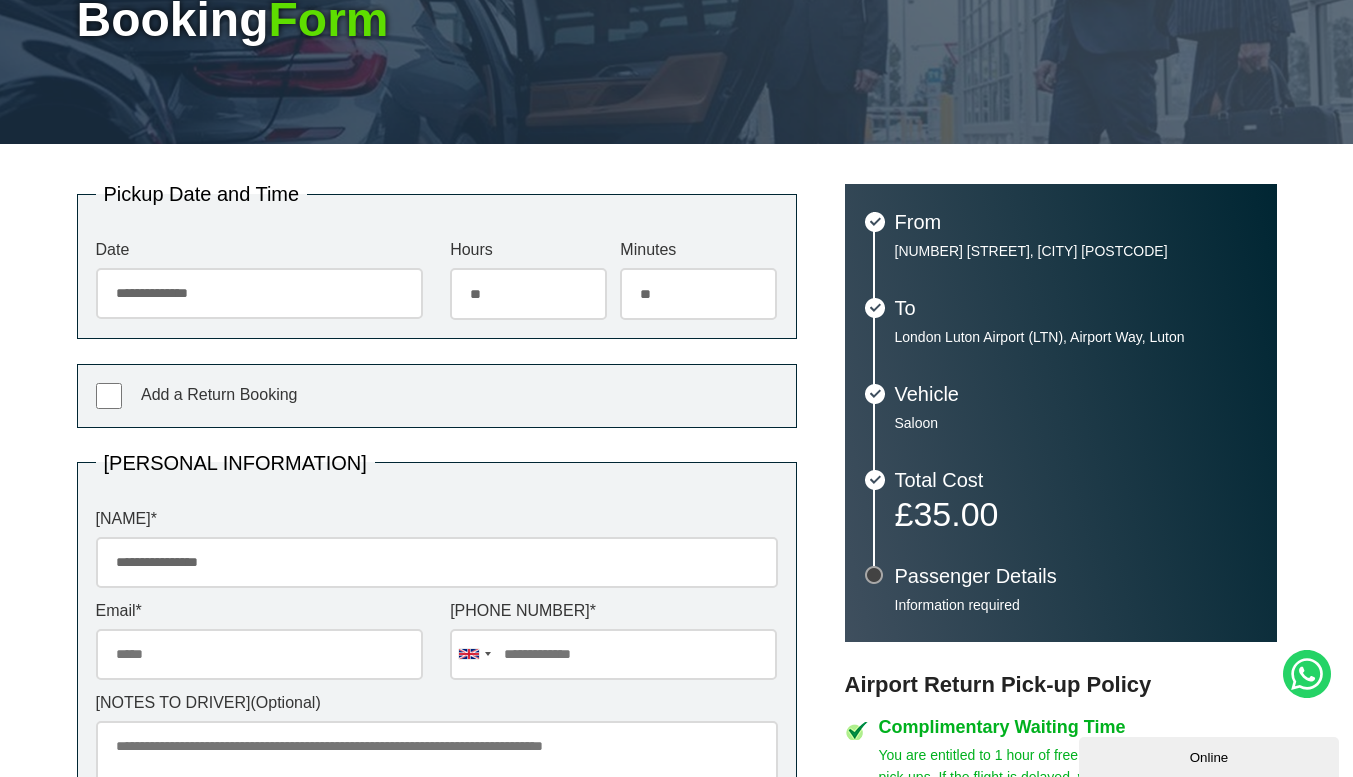 type on "**********" 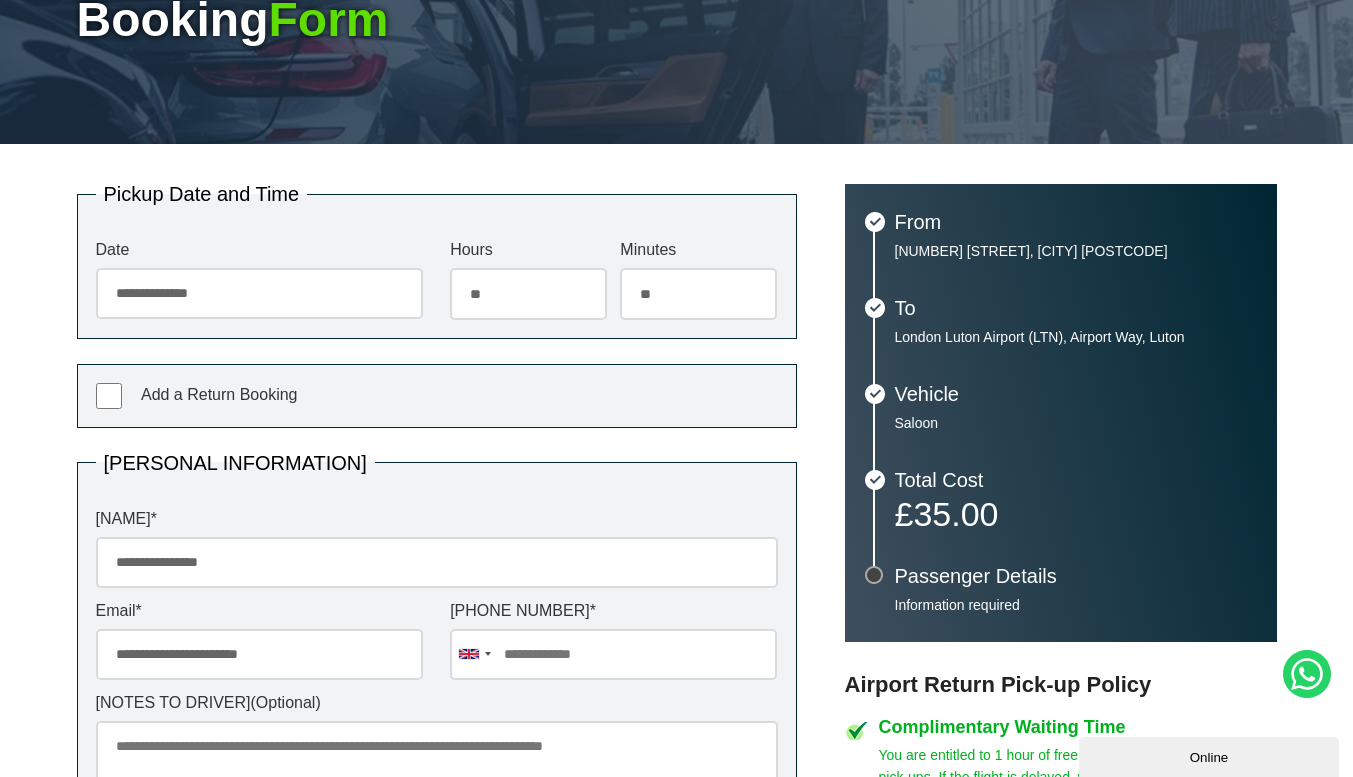 type on "**********" 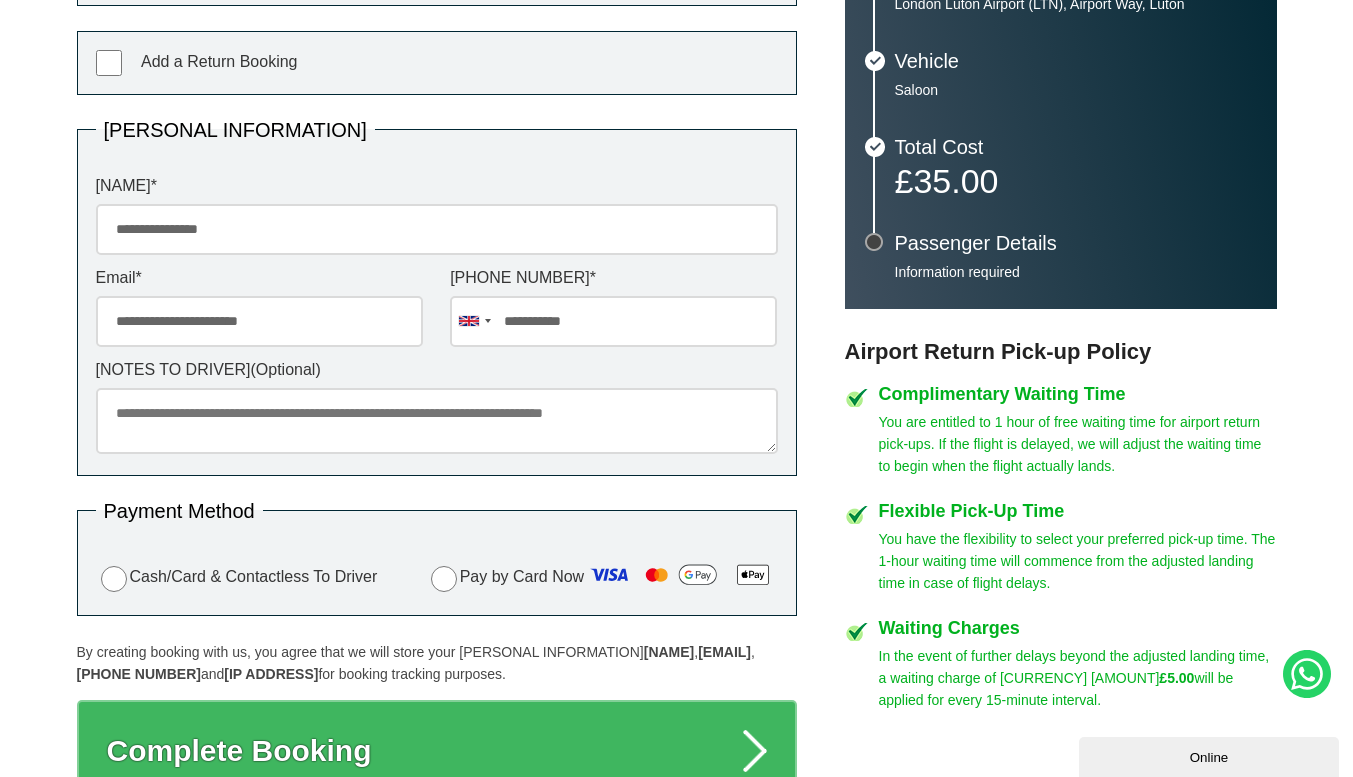 scroll, scrollTop: 626, scrollLeft: 0, axis: vertical 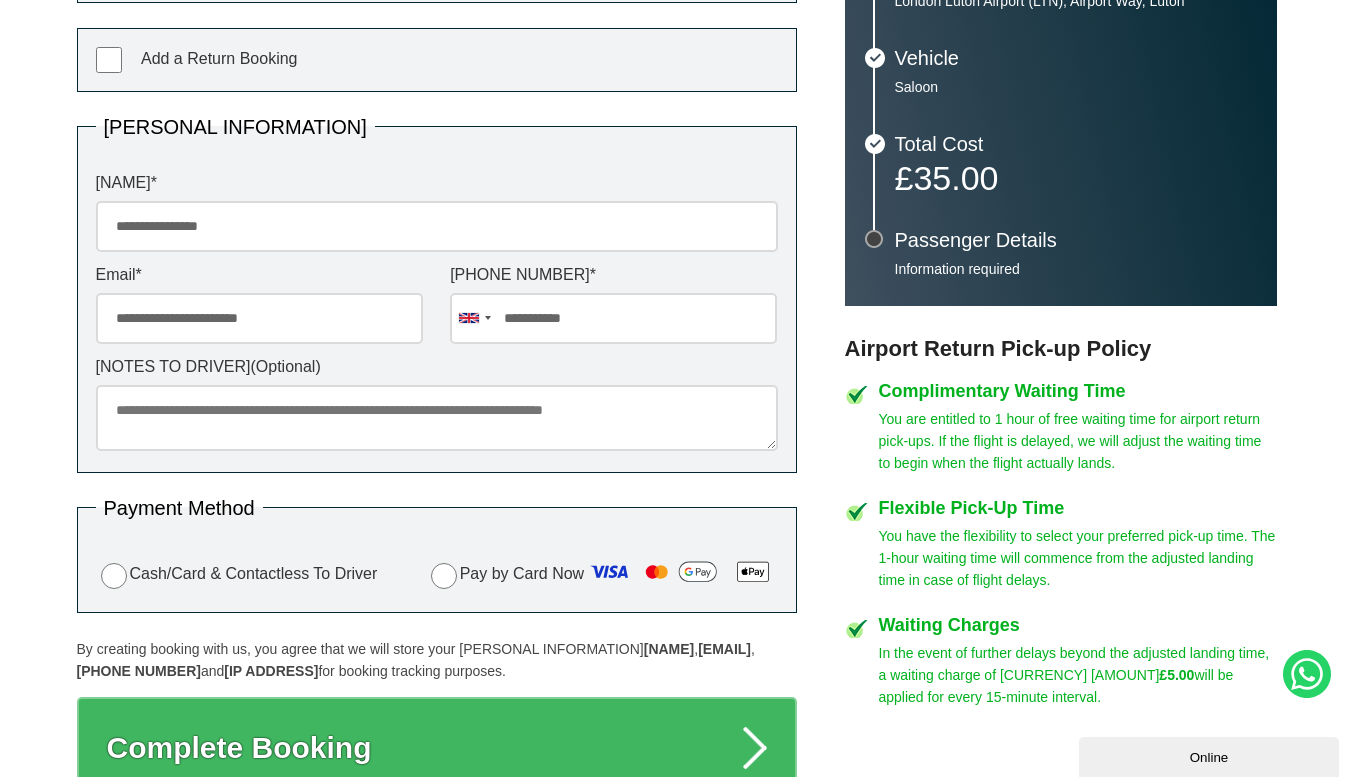 click on "Notes to driver  (Optional)" at bounding box center [437, 418] 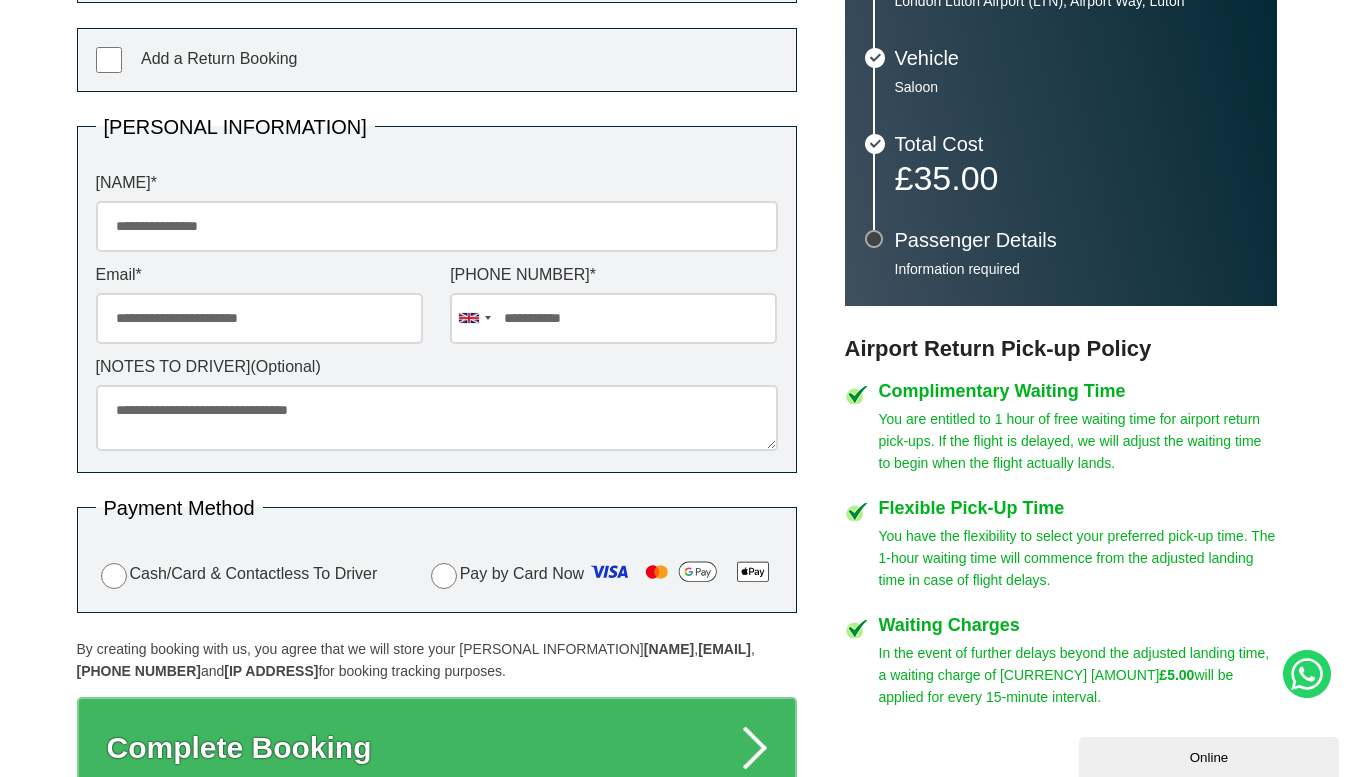 click on "**********" at bounding box center [437, 418] 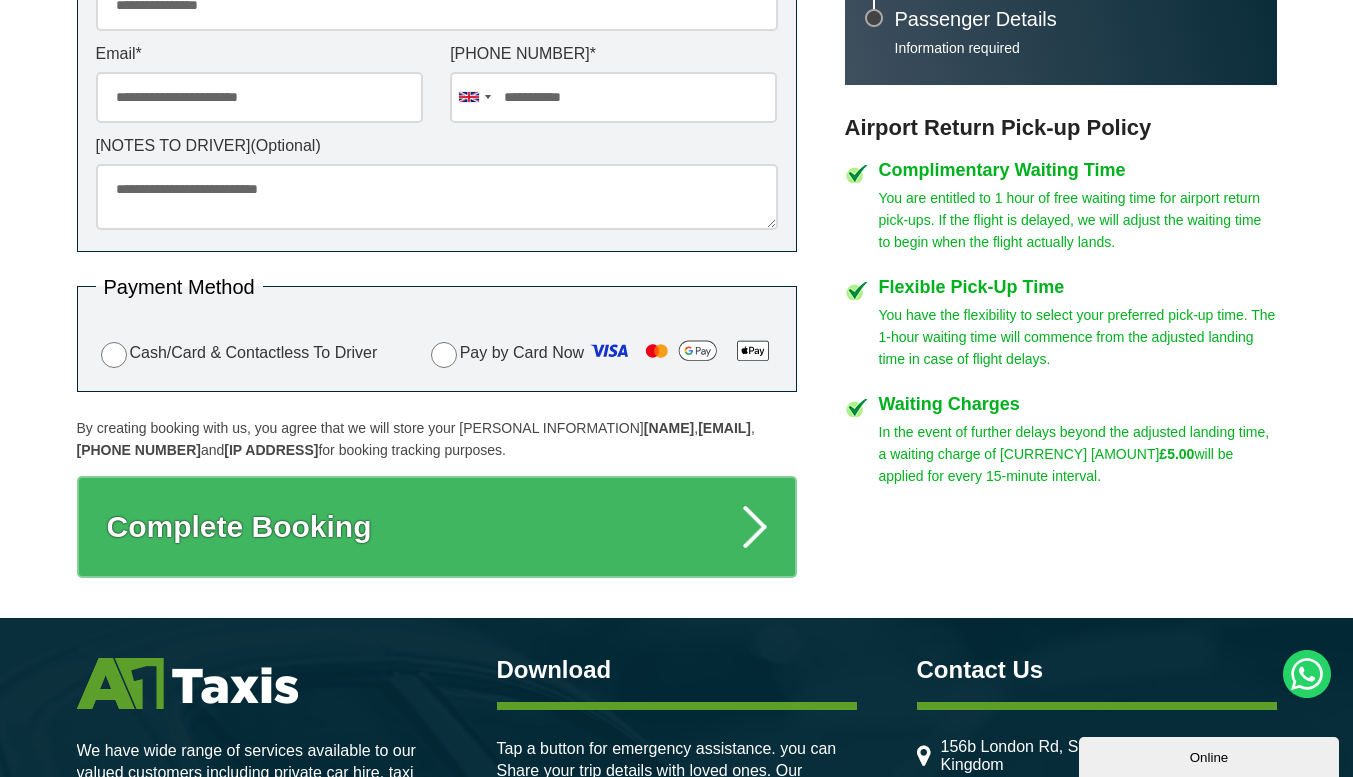 scroll, scrollTop: 878, scrollLeft: 0, axis: vertical 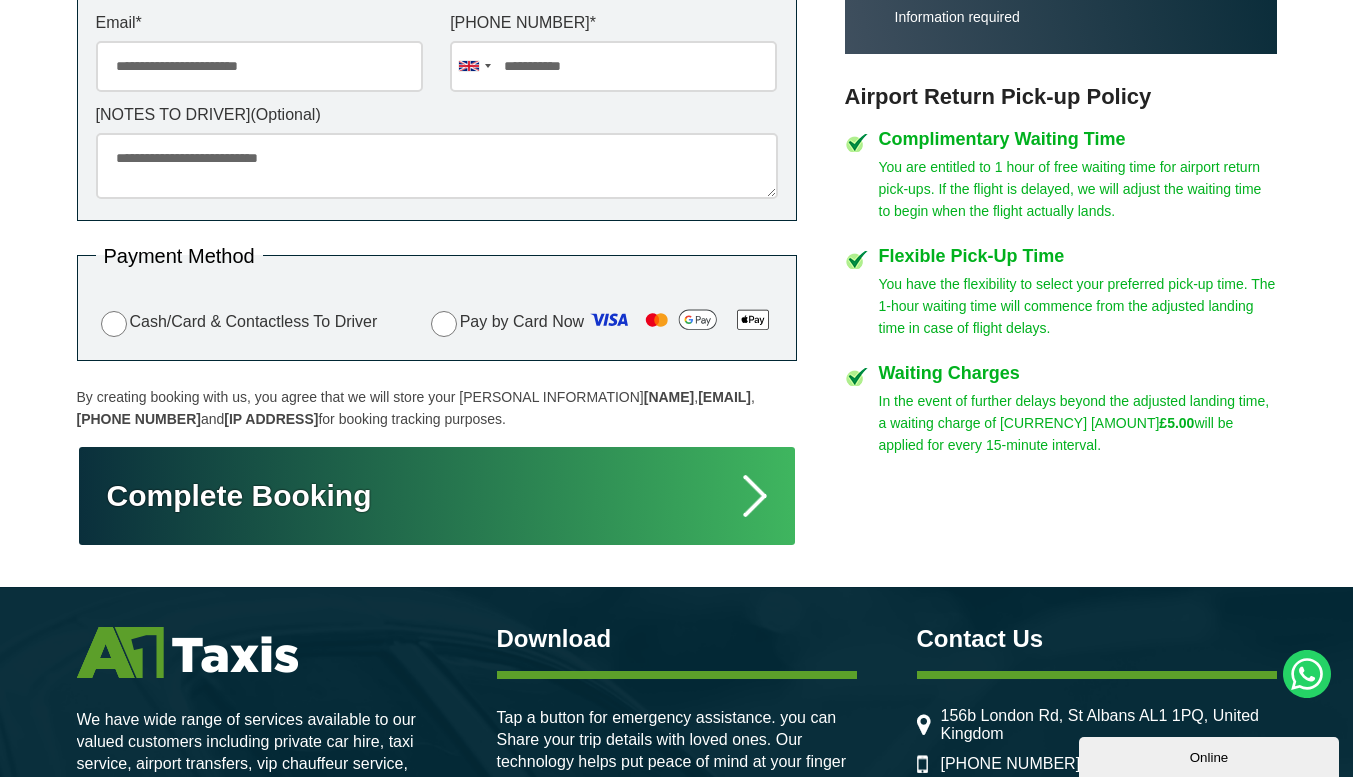 type on "**********" 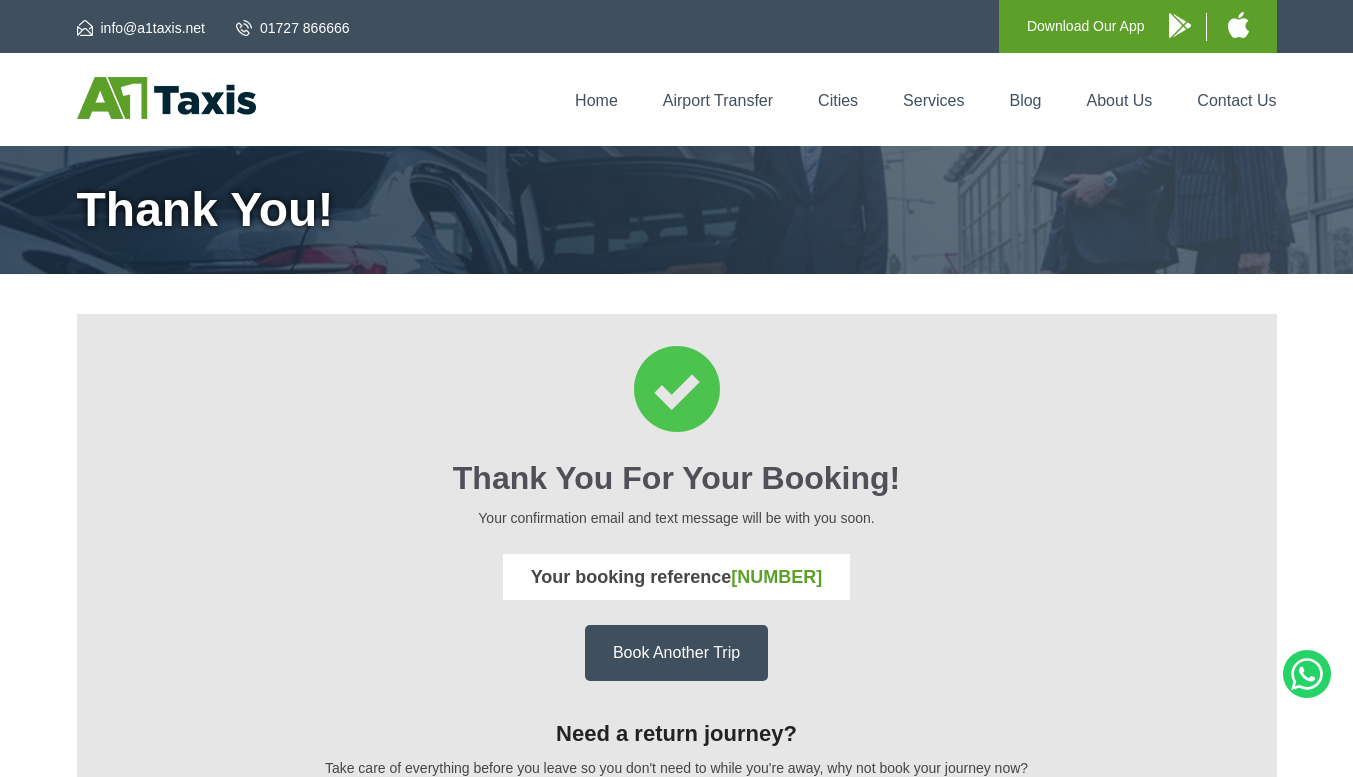 scroll, scrollTop: 0, scrollLeft: 0, axis: both 